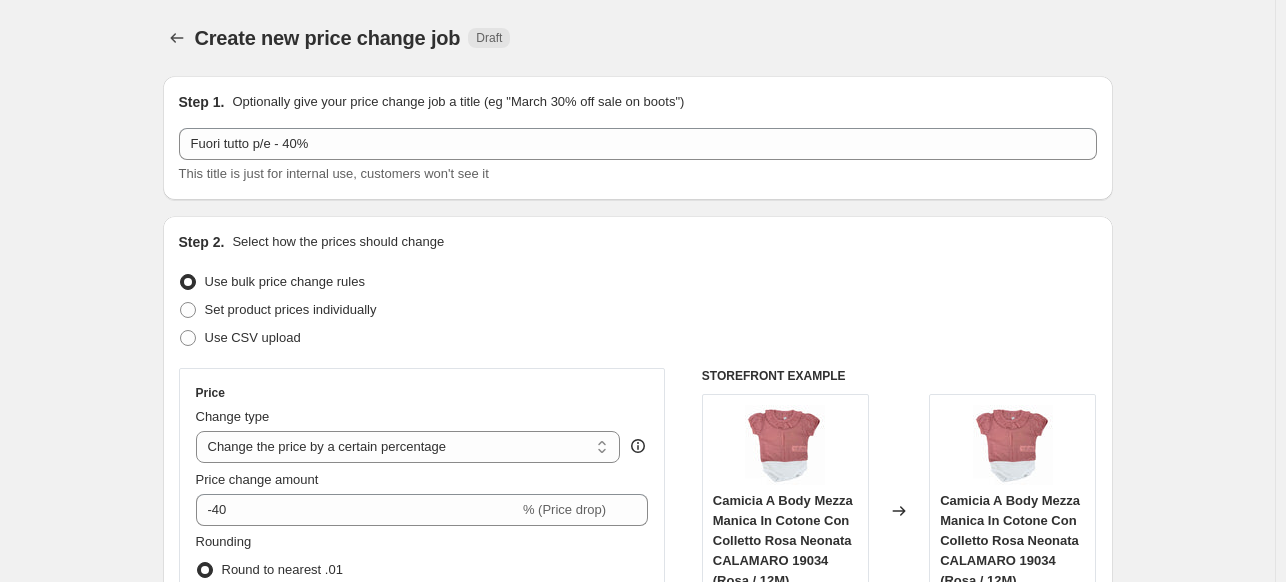 select on "percentage" 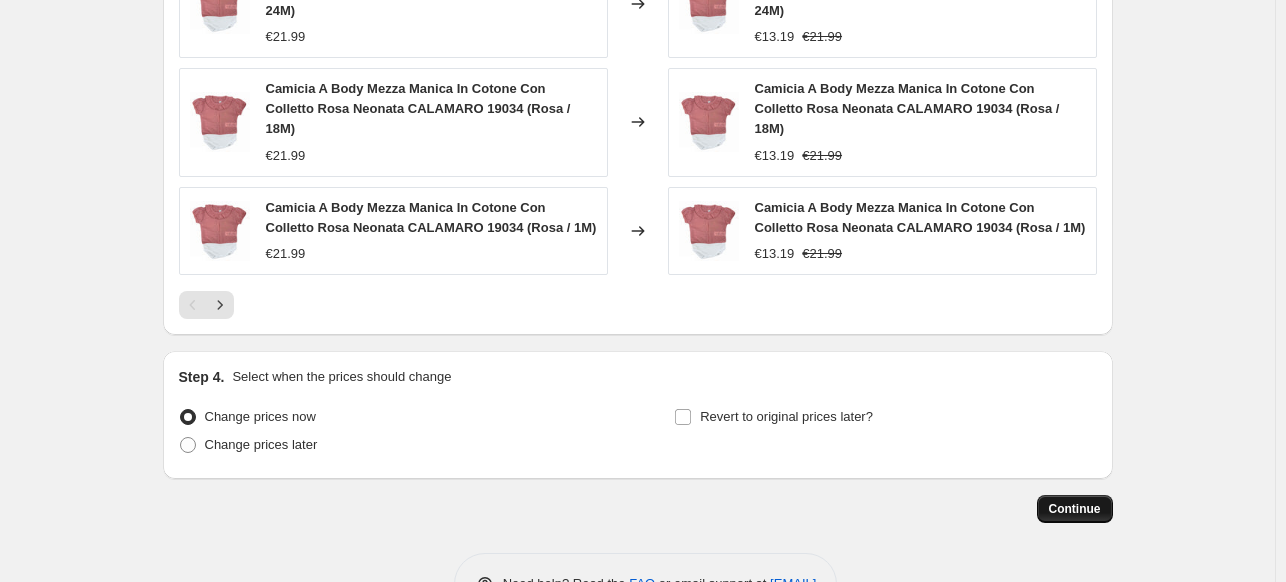 scroll, scrollTop: 2092, scrollLeft: 0, axis: vertical 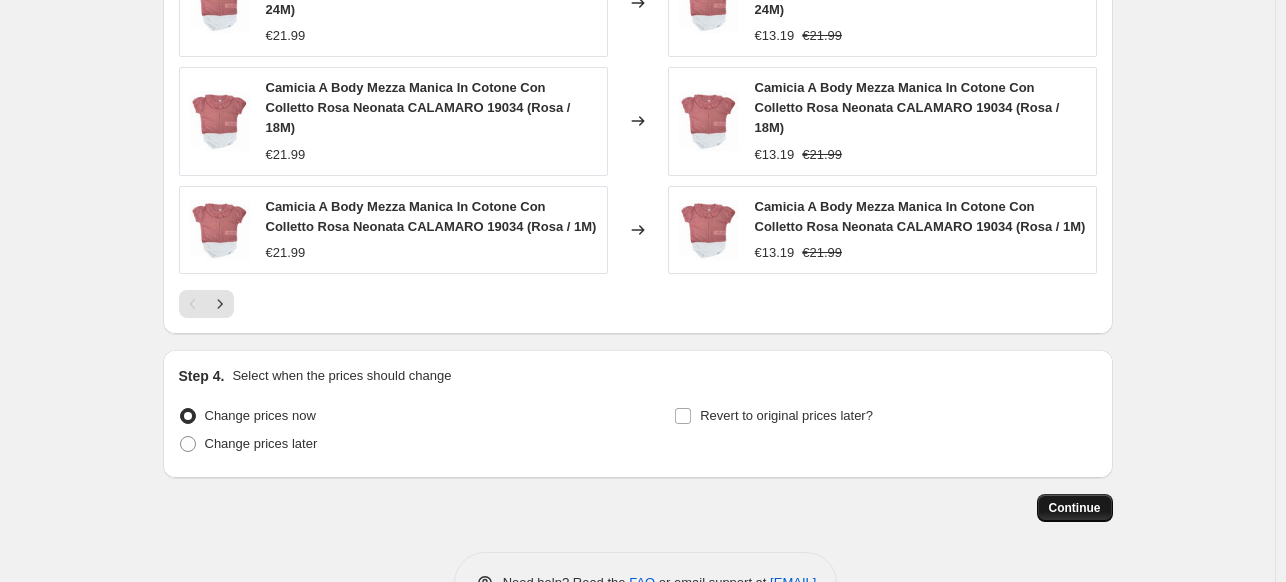 click on "Continue" at bounding box center (1075, 508) 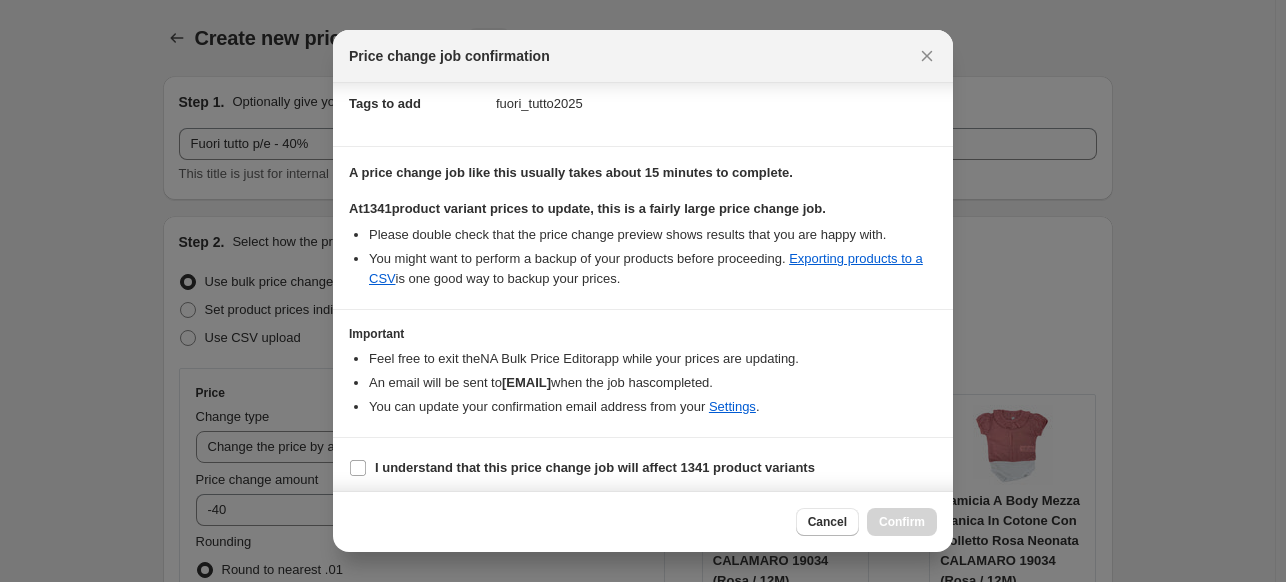 scroll, scrollTop: 297, scrollLeft: 0, axis: vertical 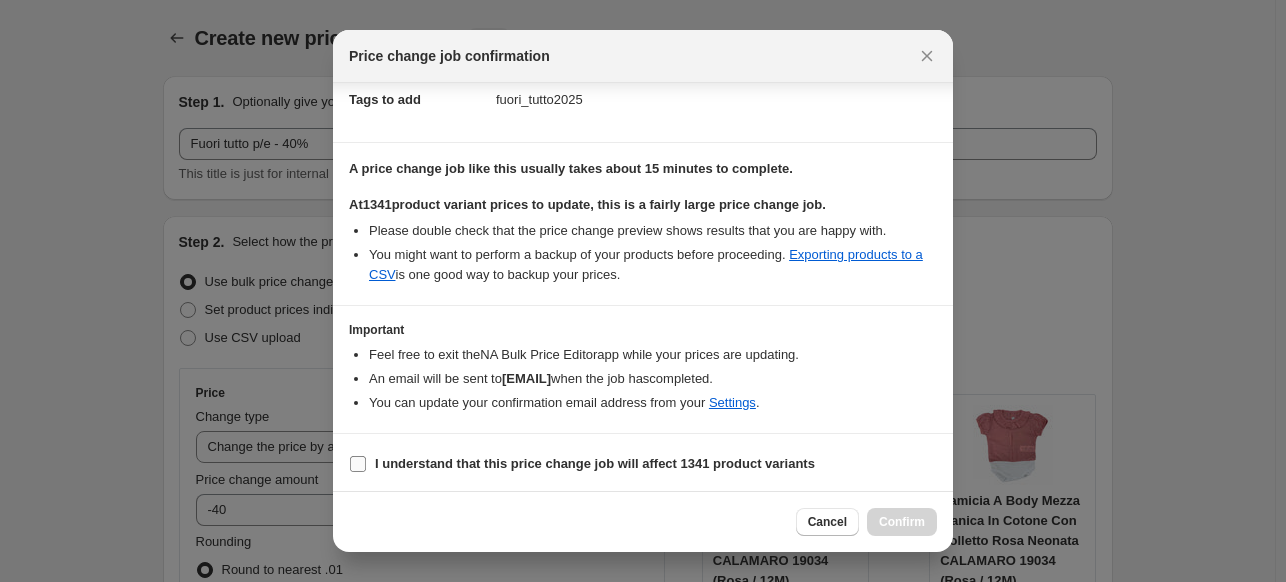 click on "I understand that this price change job will affect 1341 product variants" at bounding box center (358, 464) 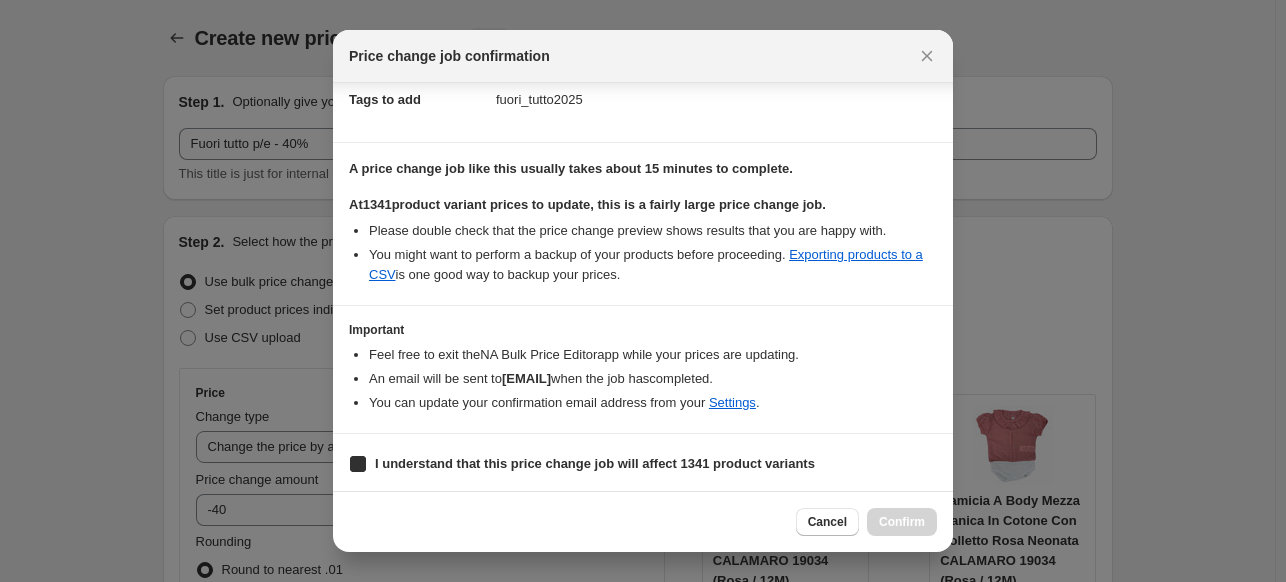 checkbox on "true" 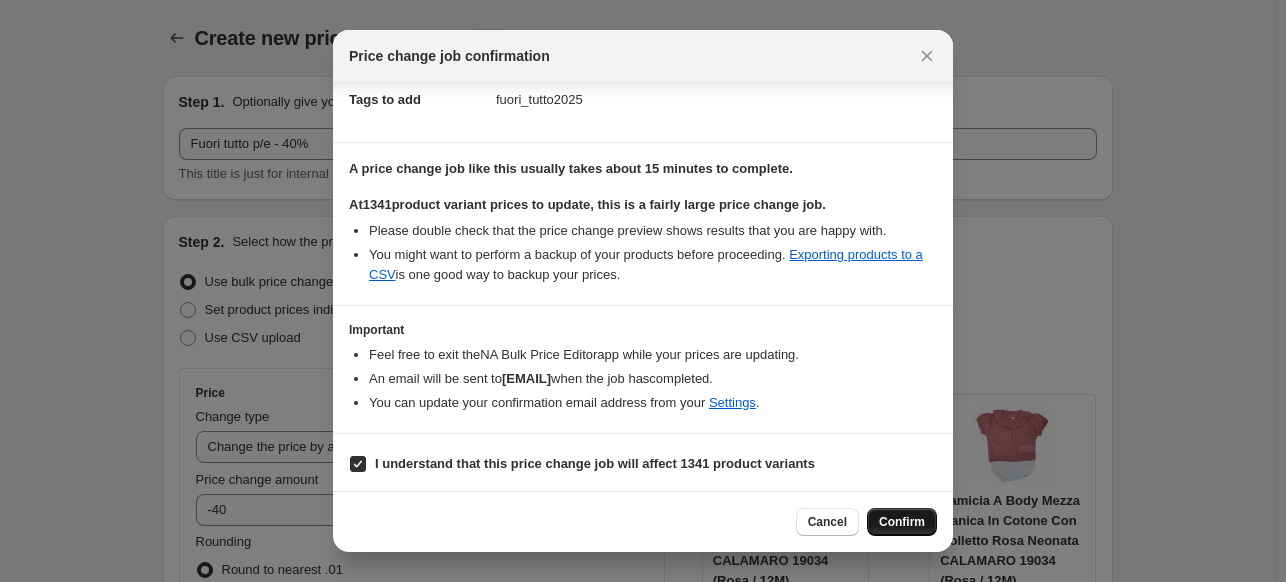 click on "Confirm" at bounding box center (902, 522) 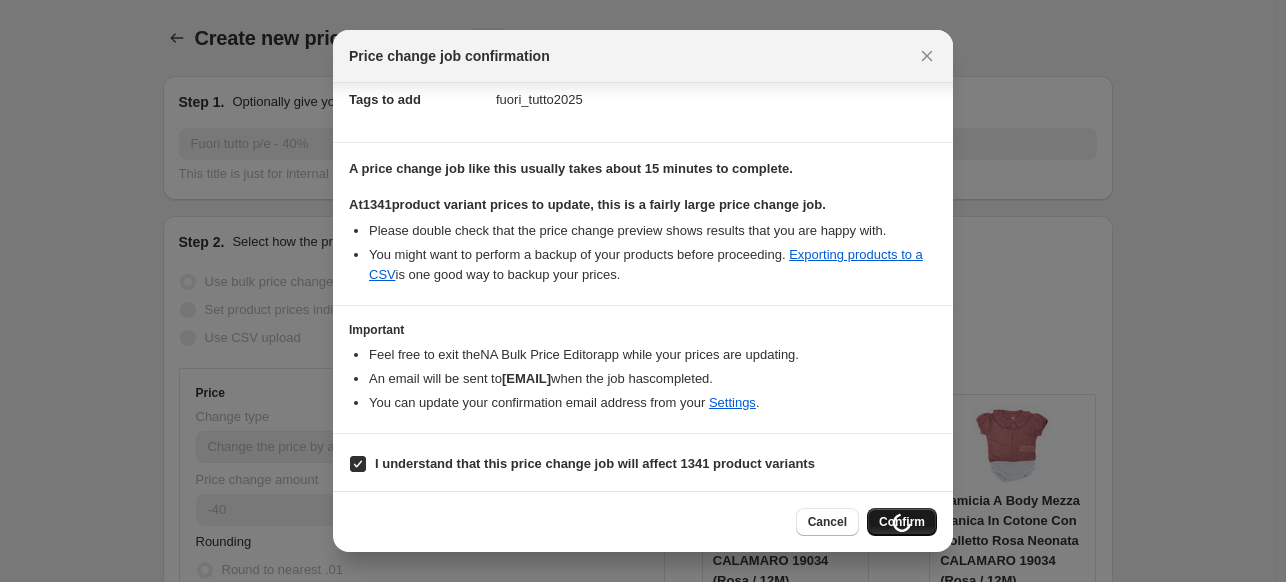 scroll, scrollTop: 2160, scrollLeft: 0, axis: vertical 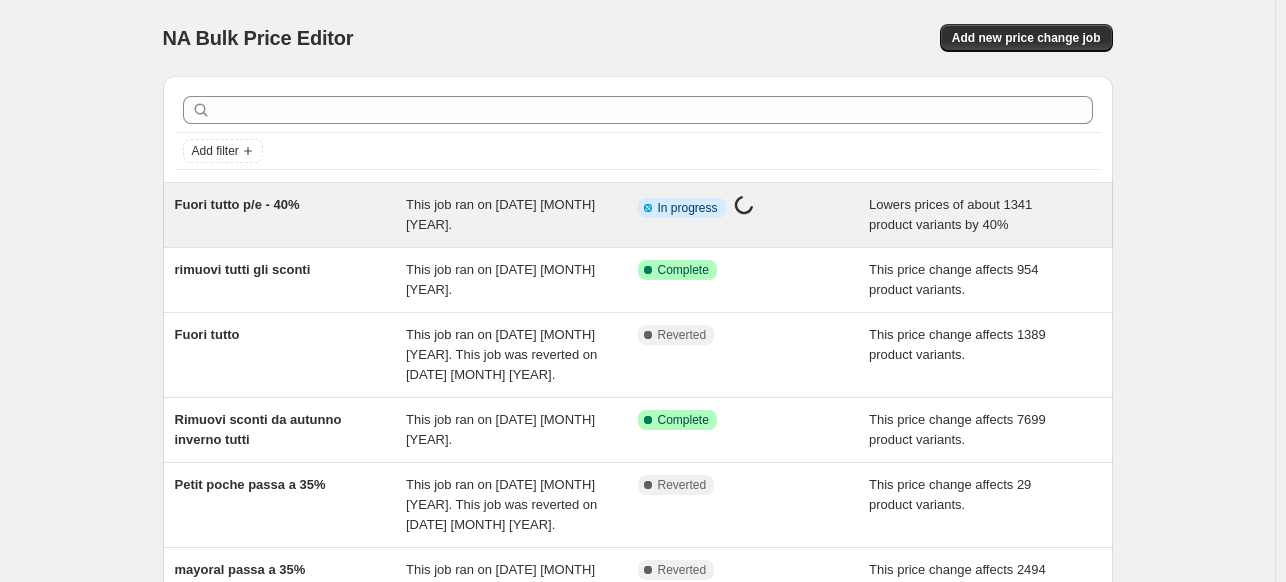 click on "Lowers prices of about 1341 product variants by 40%" at bounding box center [950, 214] 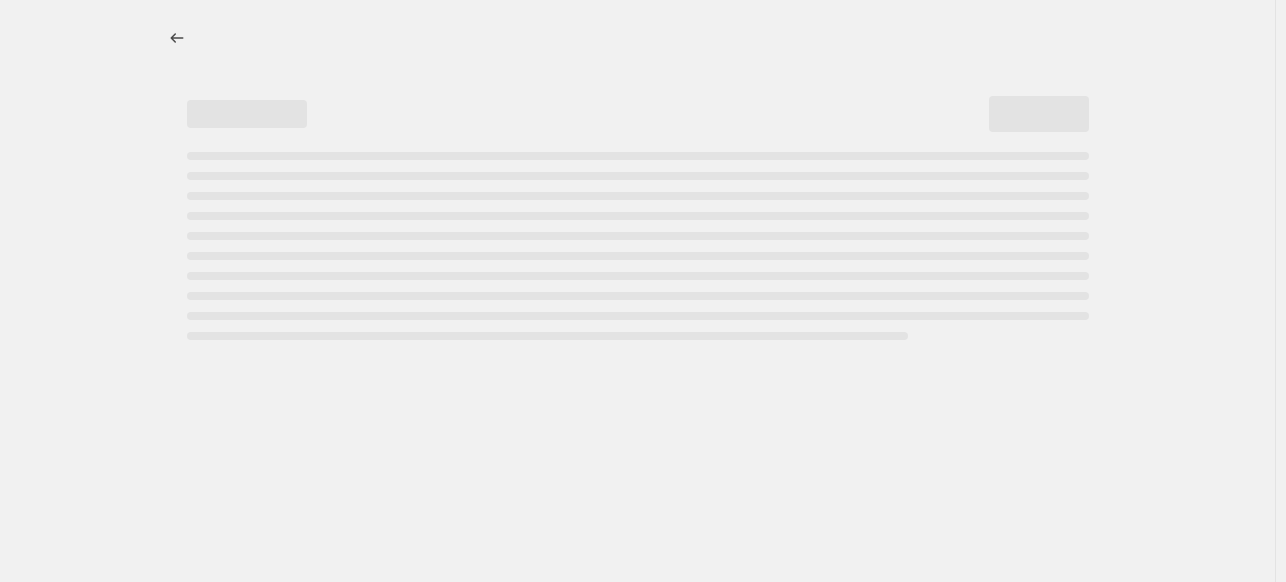 select on "percentage" 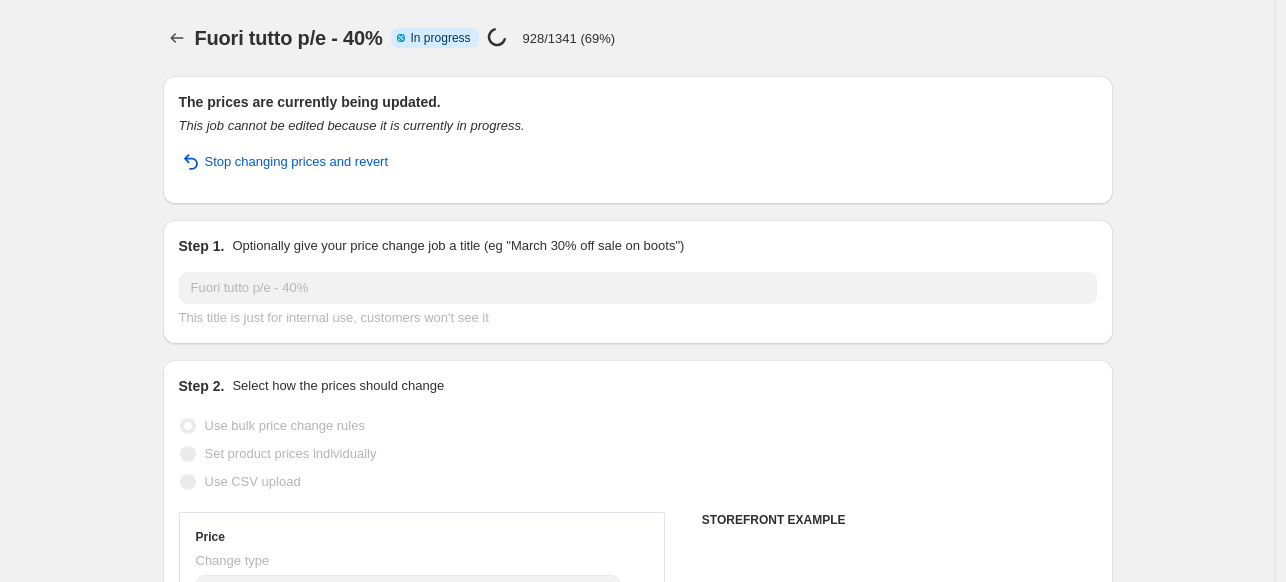 select on "product" 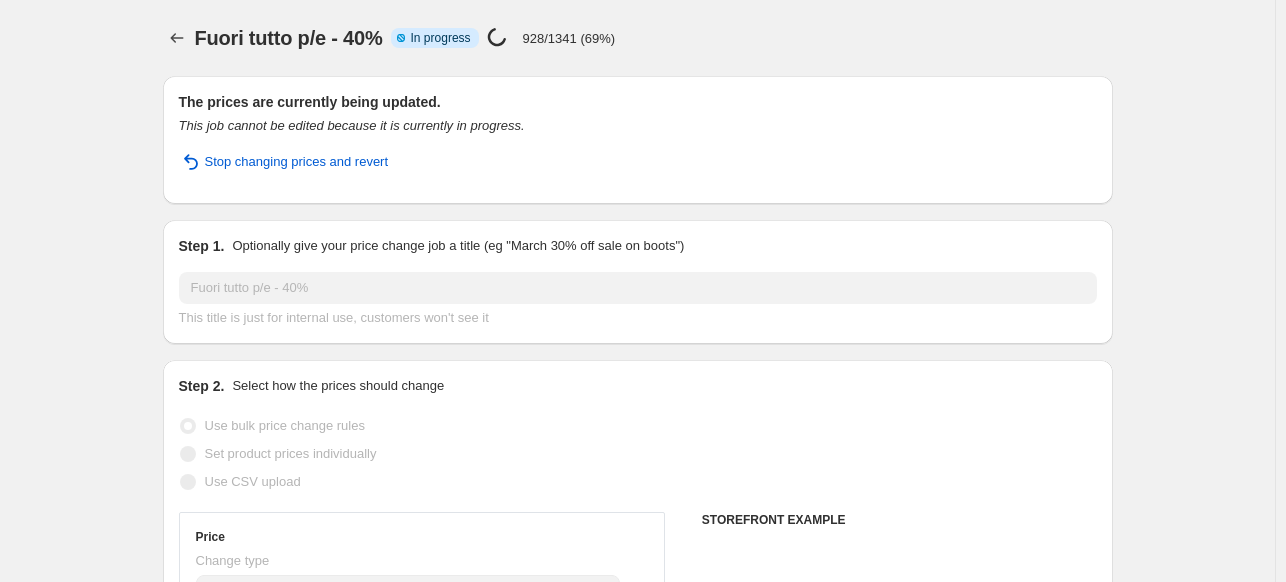 select on "product" 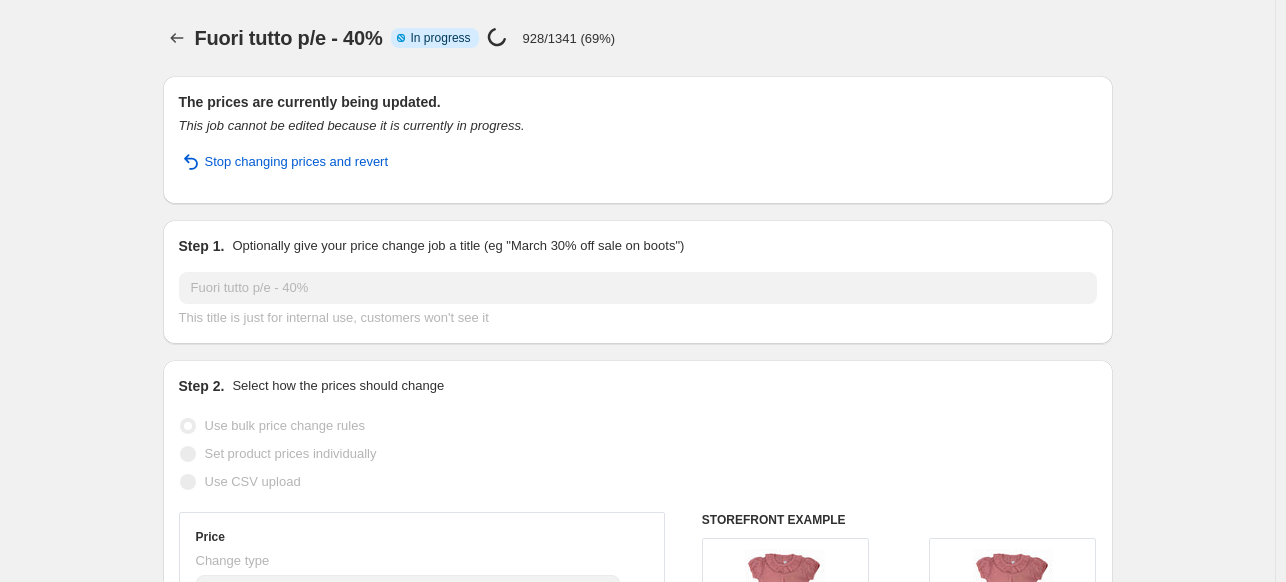 select on "tag" 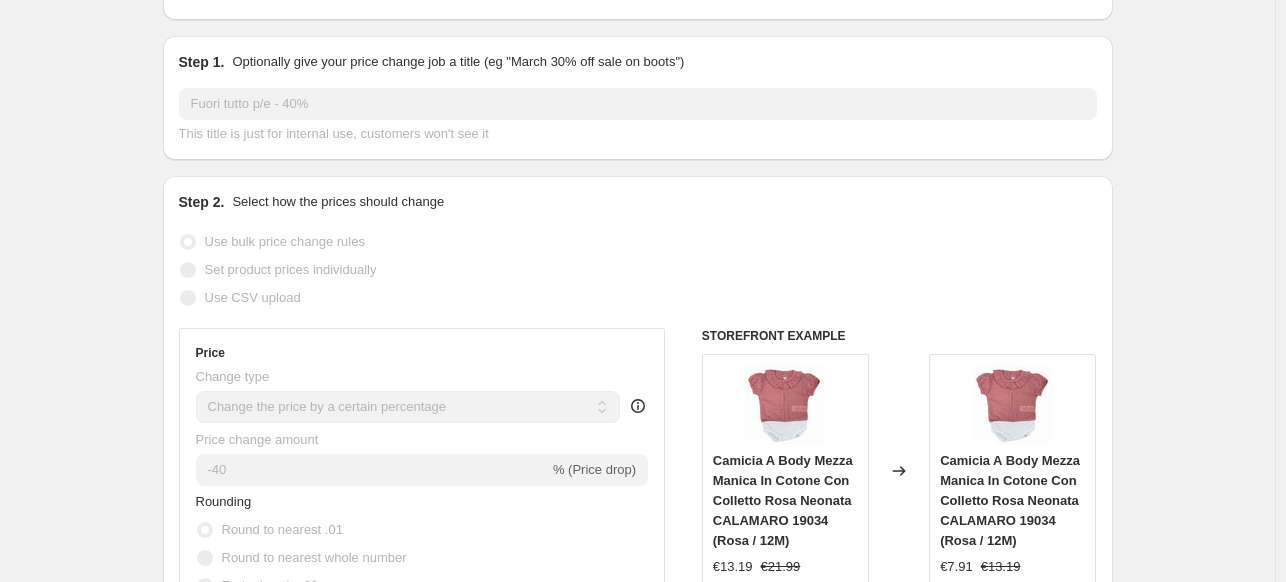 scroll, scrollTop: 0, scrollLeft: 0, axis: both 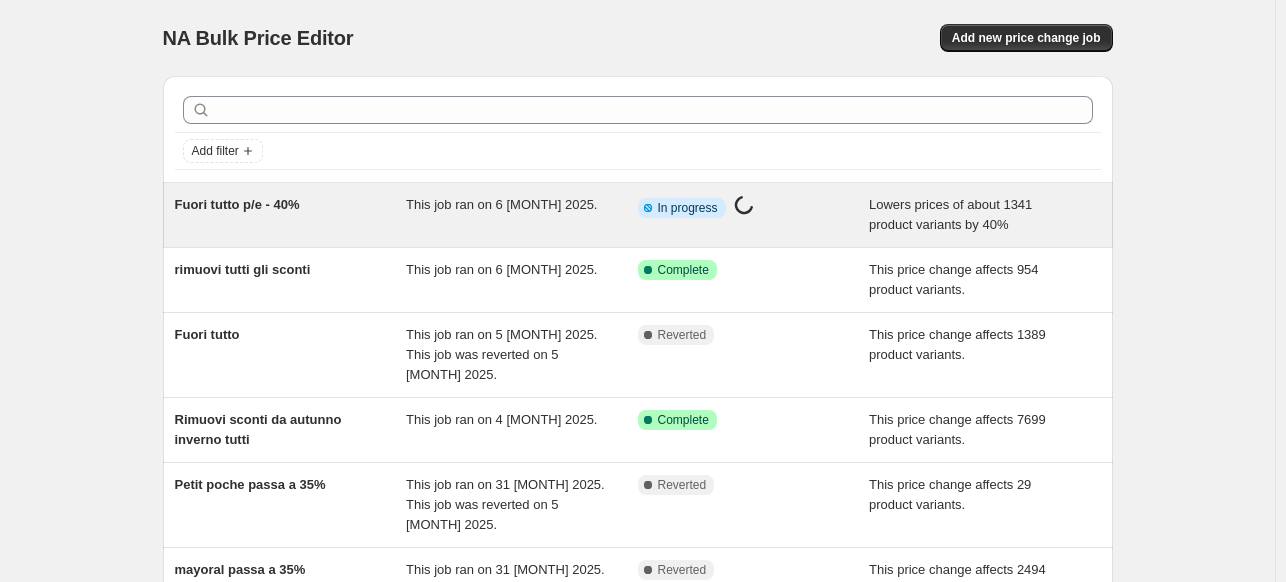 click on "Fuori tutto p/e - 40%" at bounding box center (237, 204) 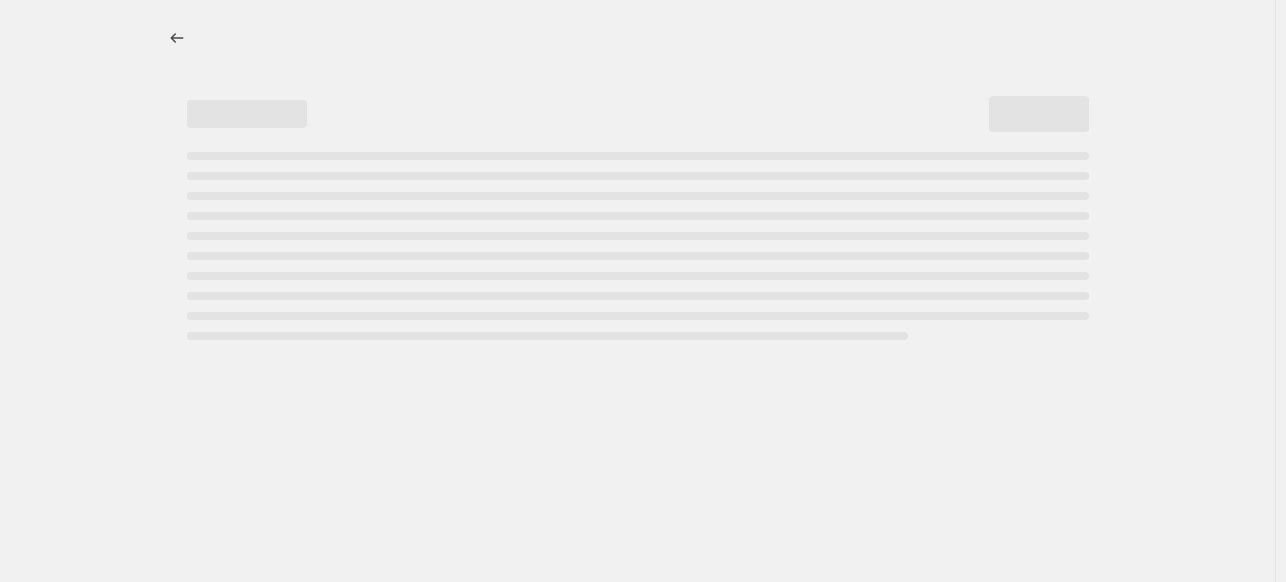 select on "percentage" 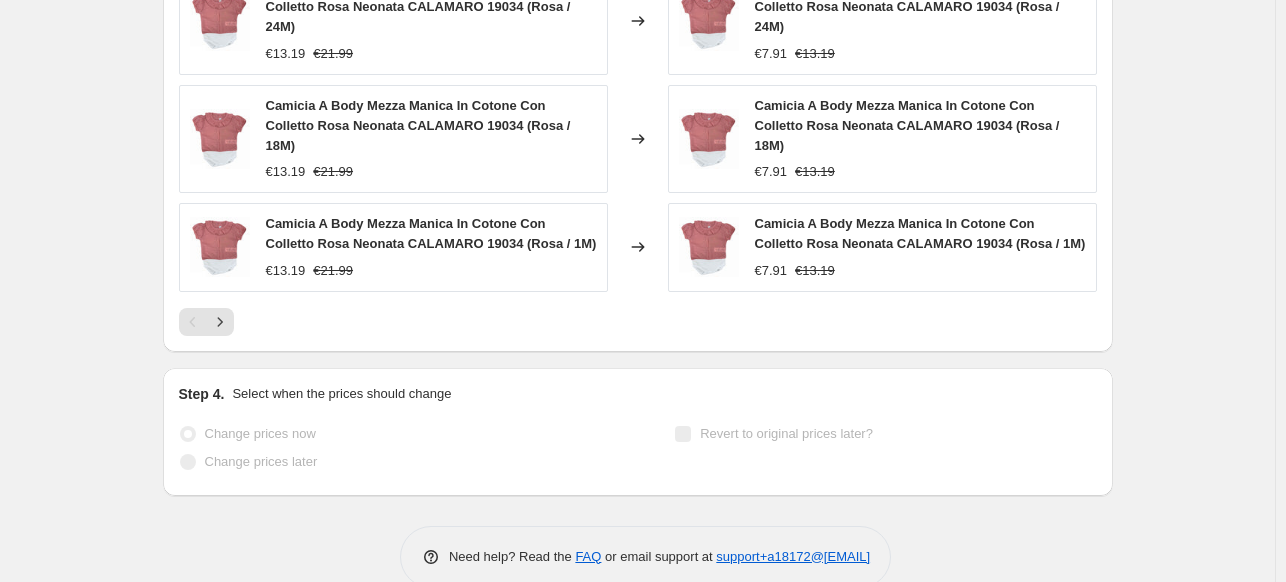 scroll, scrollTop: 0, scrollLeft: 0, axis: both 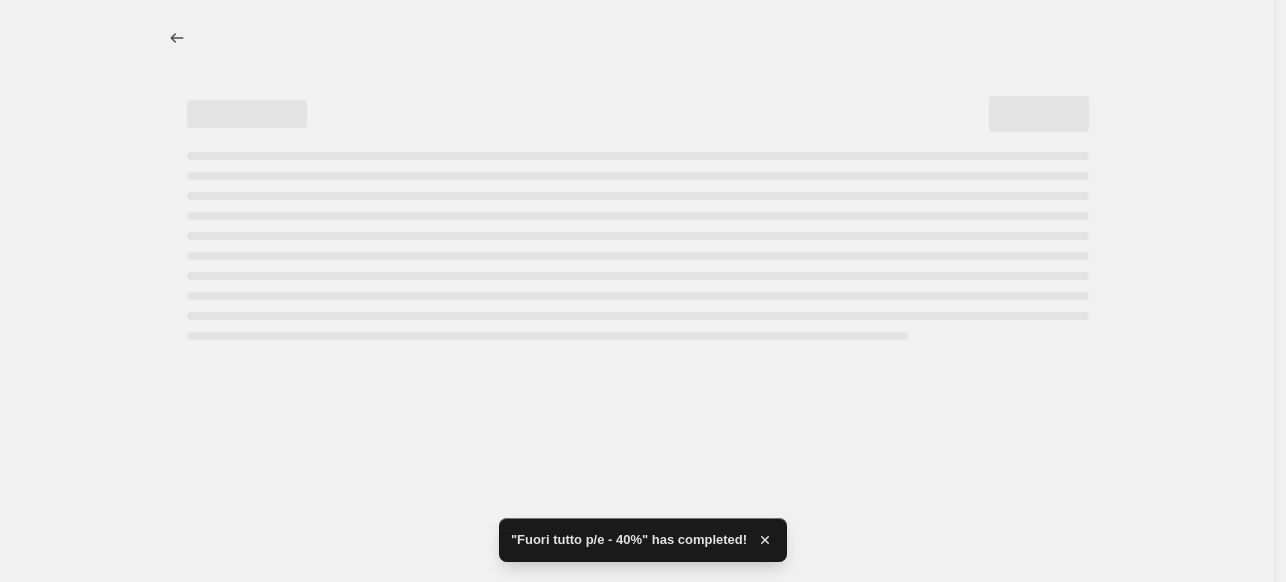 select on "percentage" 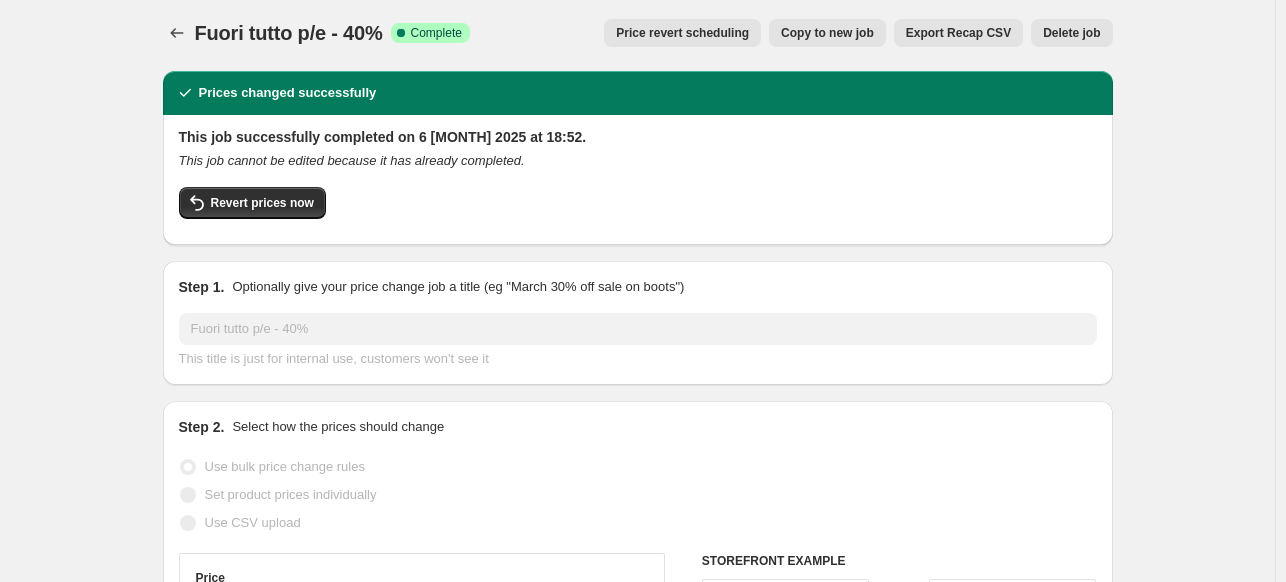 scroll, scrollTop: 0, scrollLeft: 0, axis: both 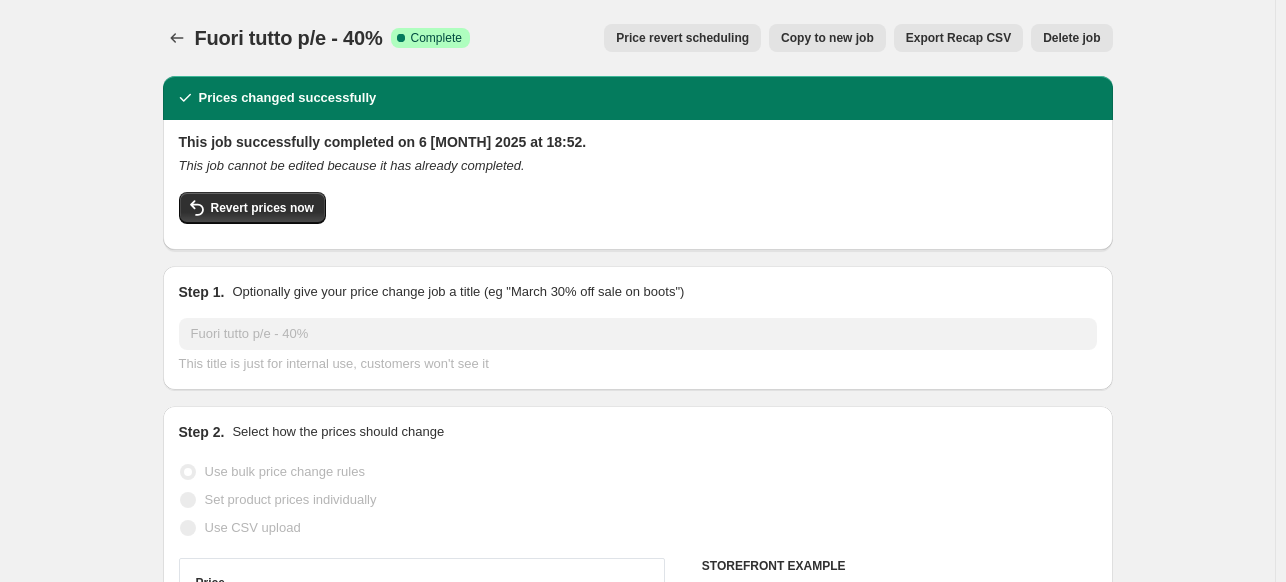 click on "Copy to new job" at bounding box center (827, 38) 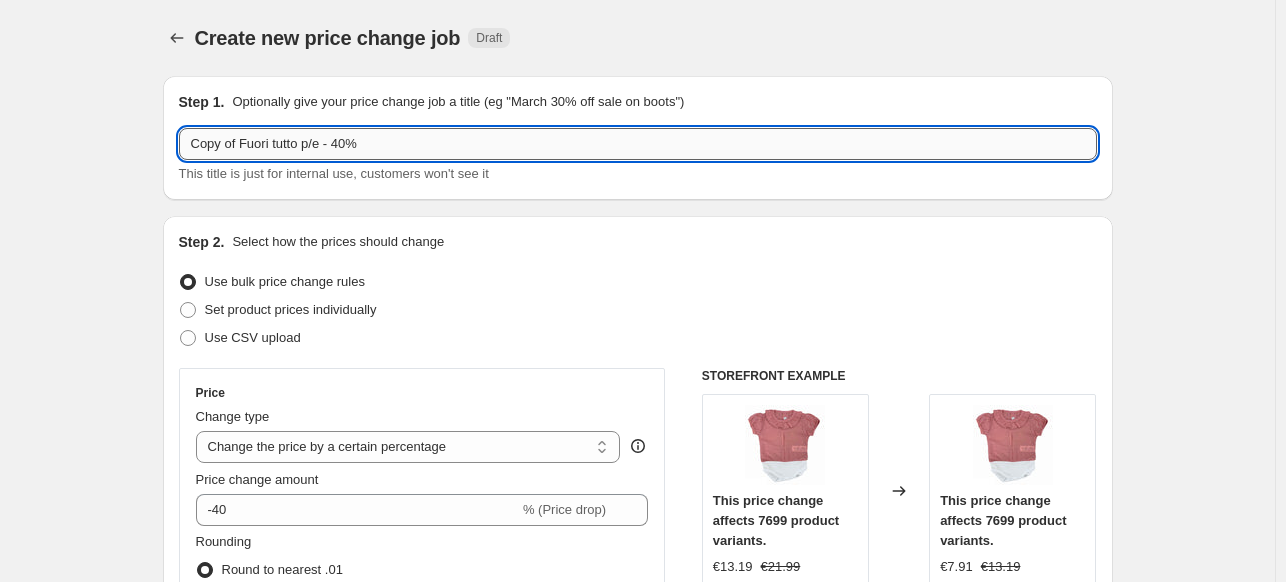 click on "Copy of Fuori tutto p/e - 40%" at bounding box center (638, 144) 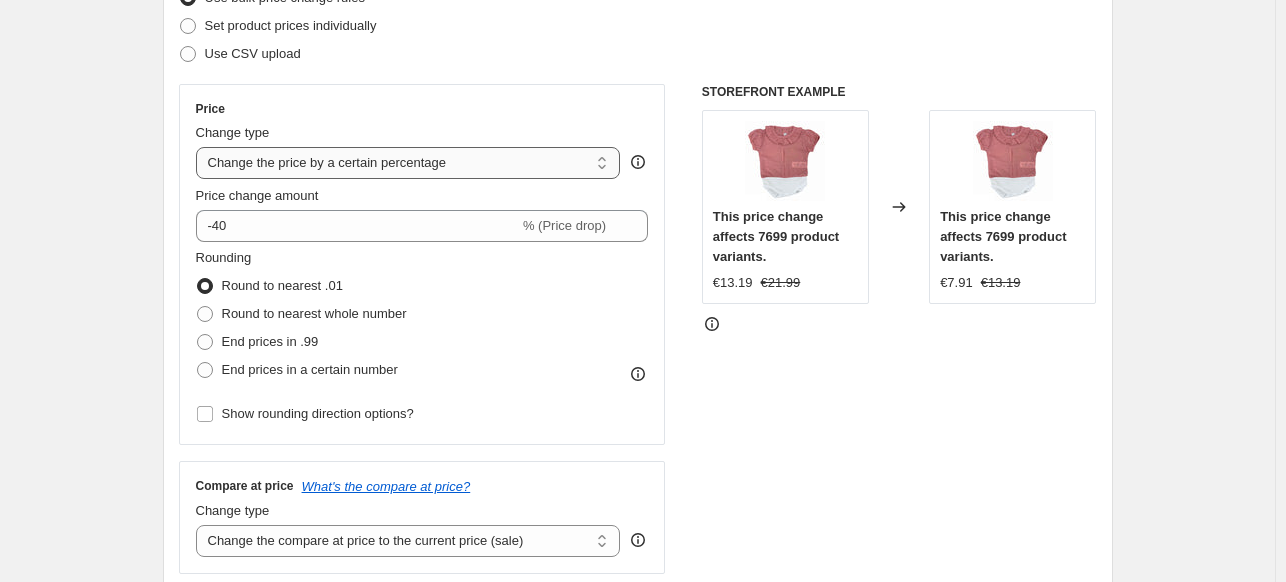 scroll, scrollTop: 300, scrollLeft: 0, axis: vertical 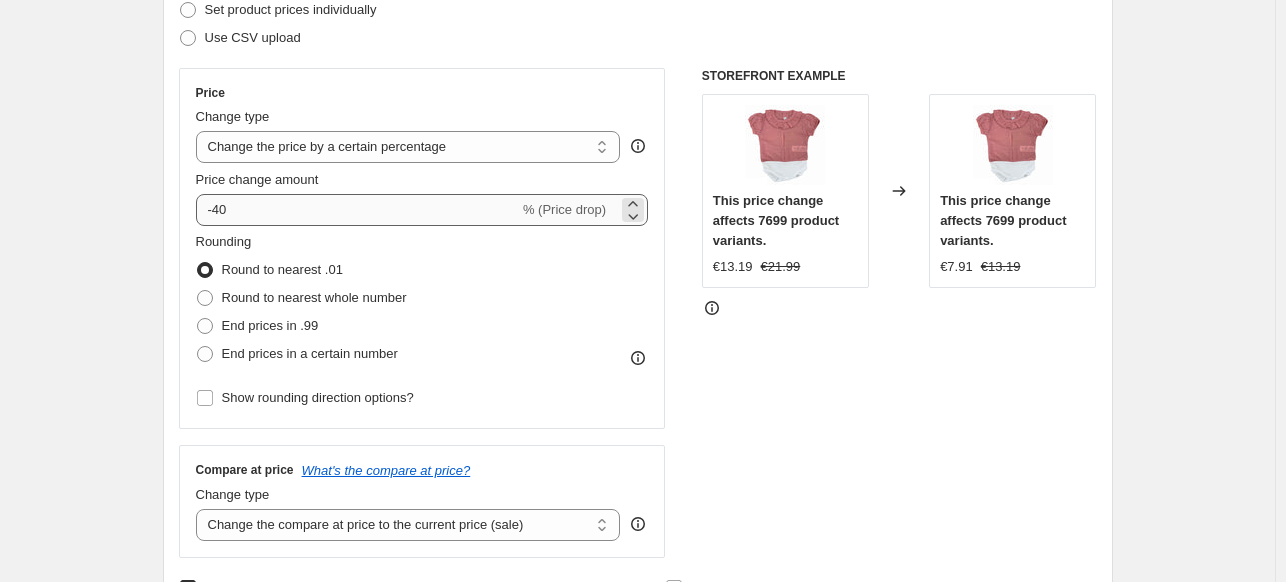 type on "Fuori tutto p/e fino 2024 - 50%" 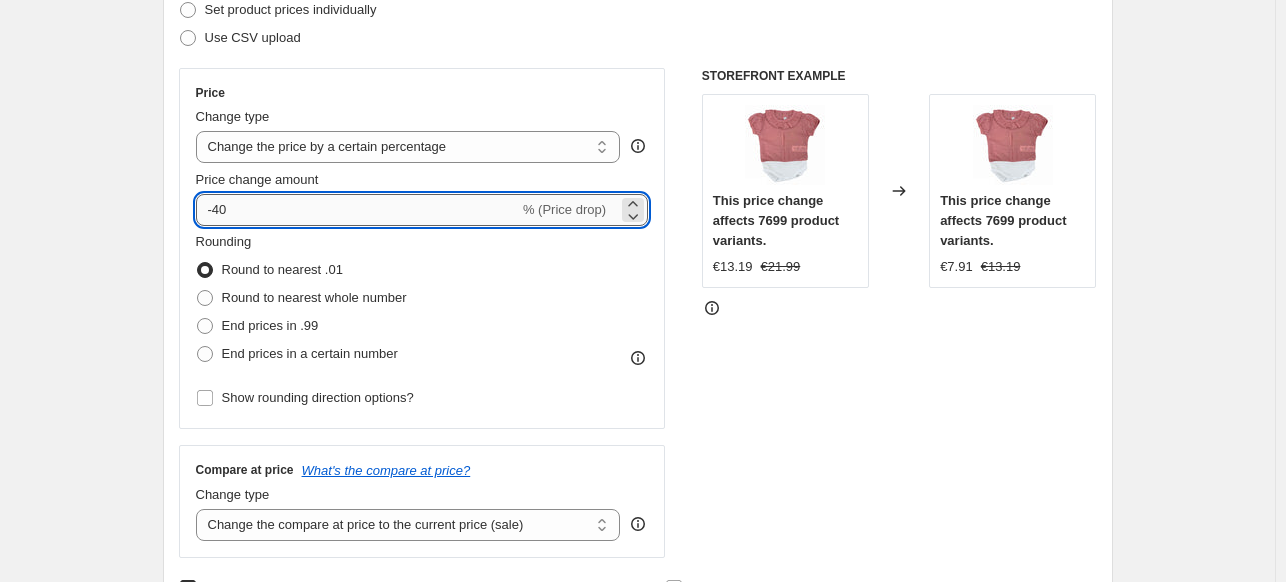 click on "-40" at bounding box center (357, 210) 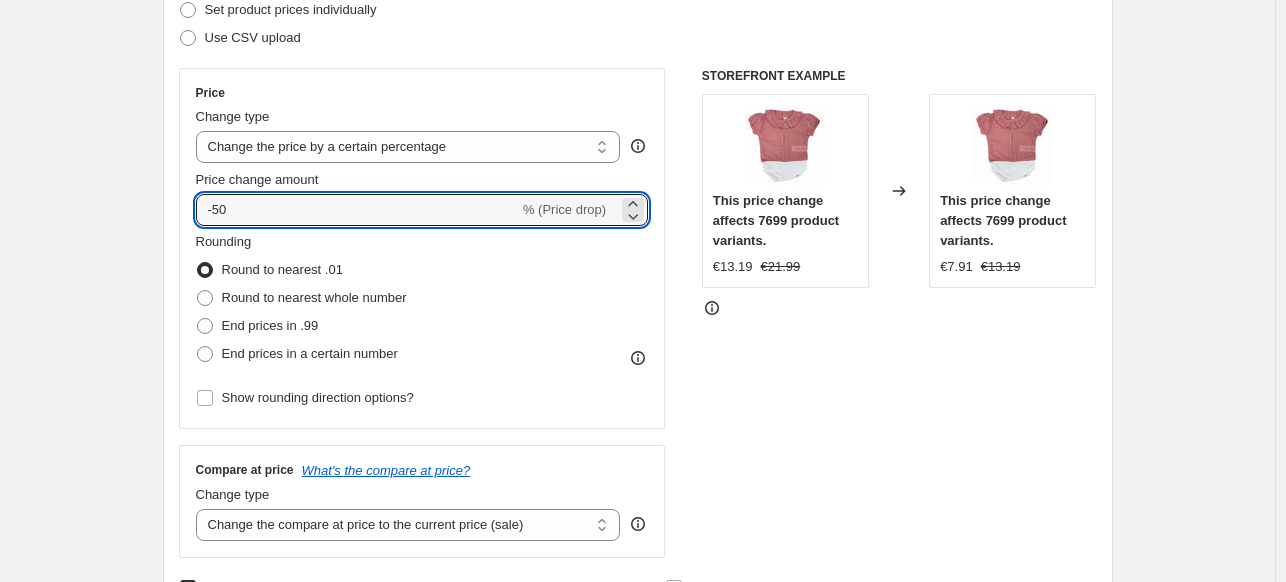 type on "-50" 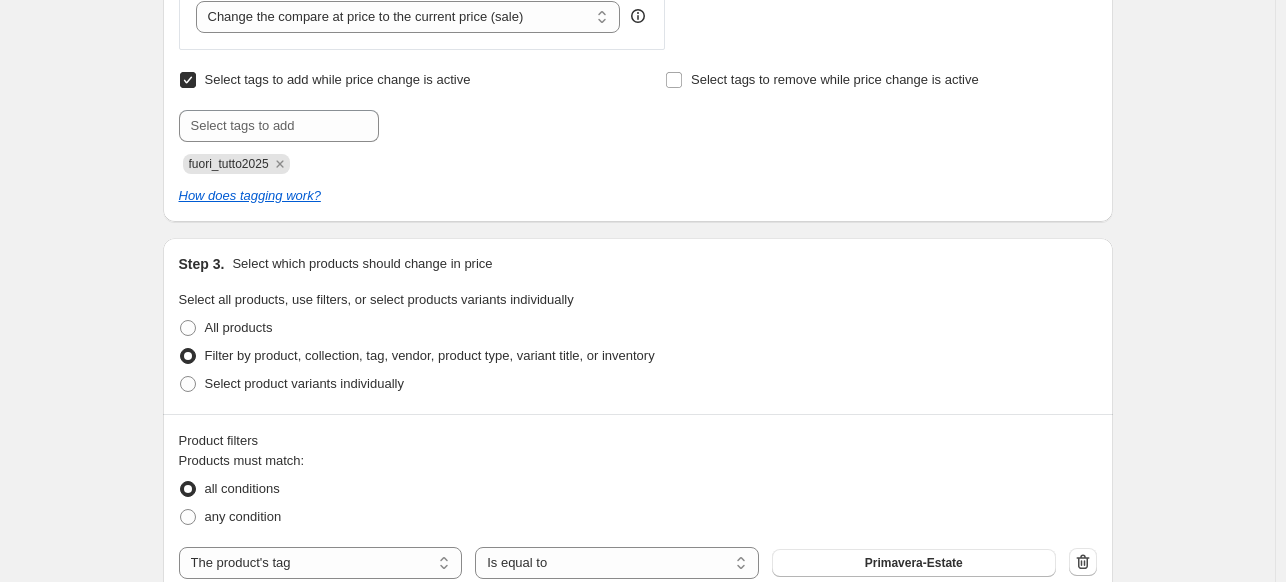scroll, scrollTop: 1100, scrollLeft: 0, axis: vertical 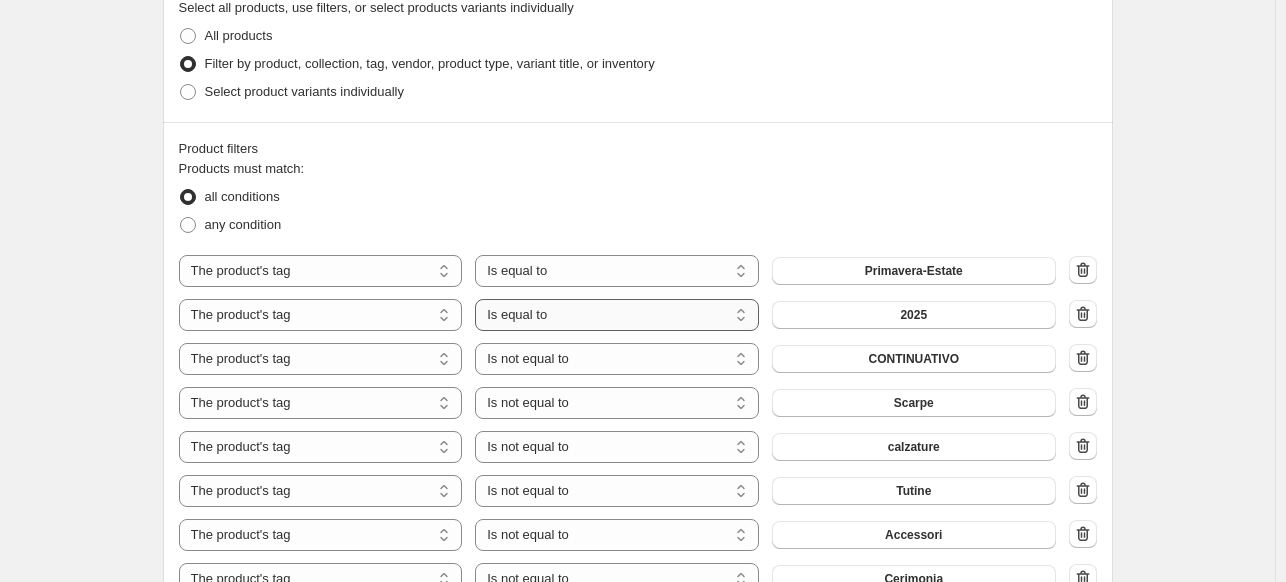 click on "Is equal to Is not equal to" at bounding box center [617, 315] 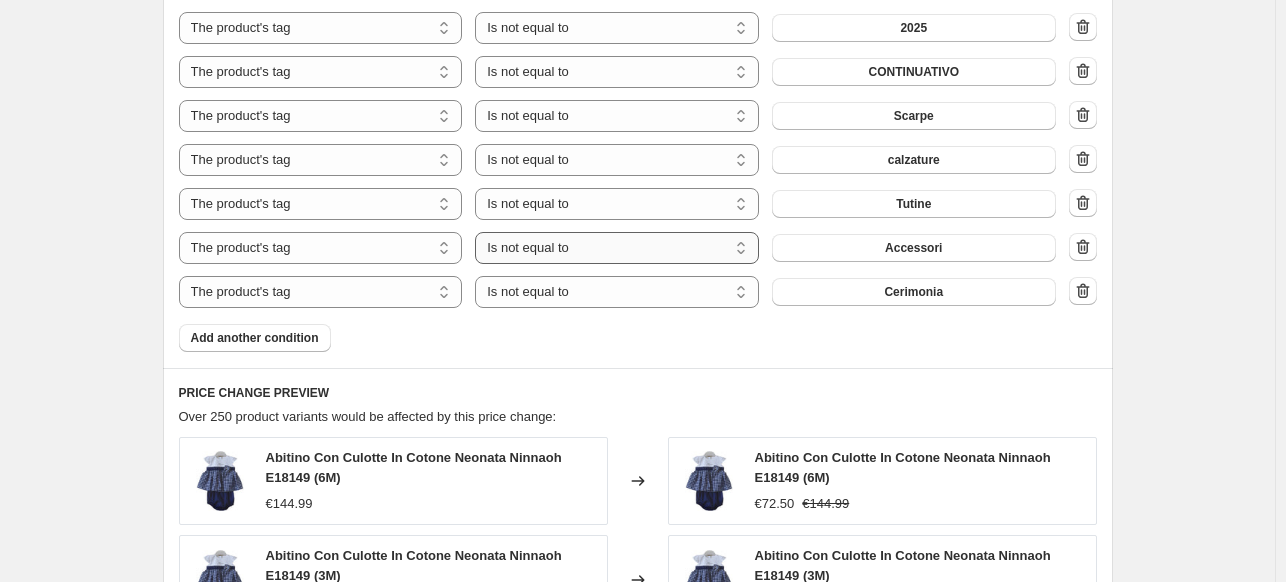 scroll, scrollTop: 1400, scrollLeft: 0, axis: vertical 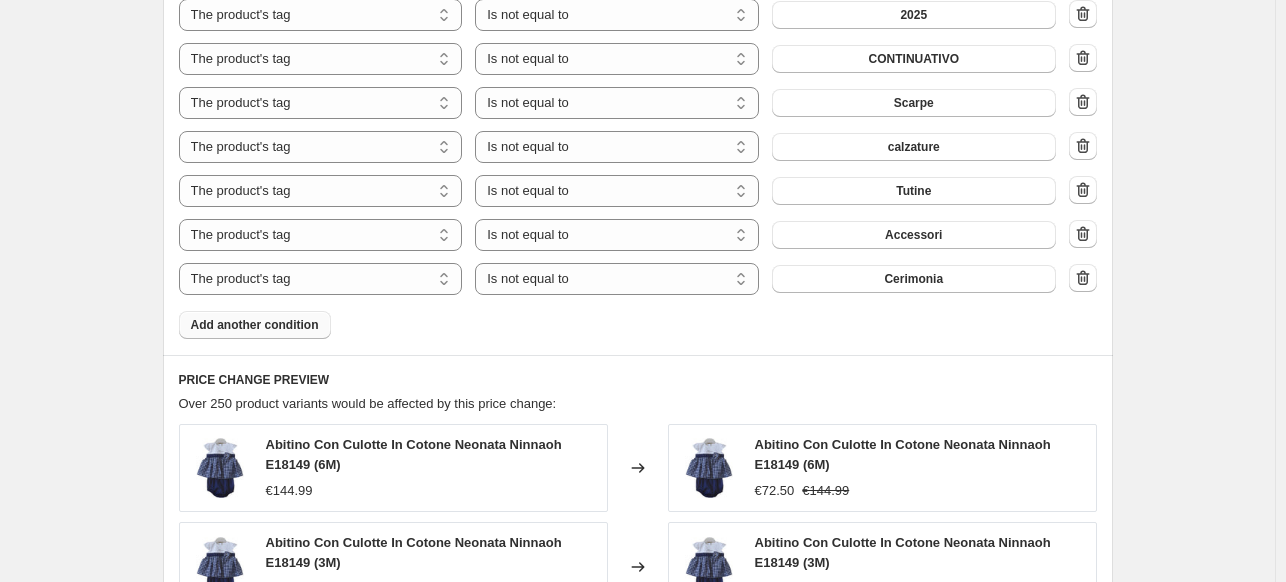 click on "Add another condition" at bounding box center [255, 325] 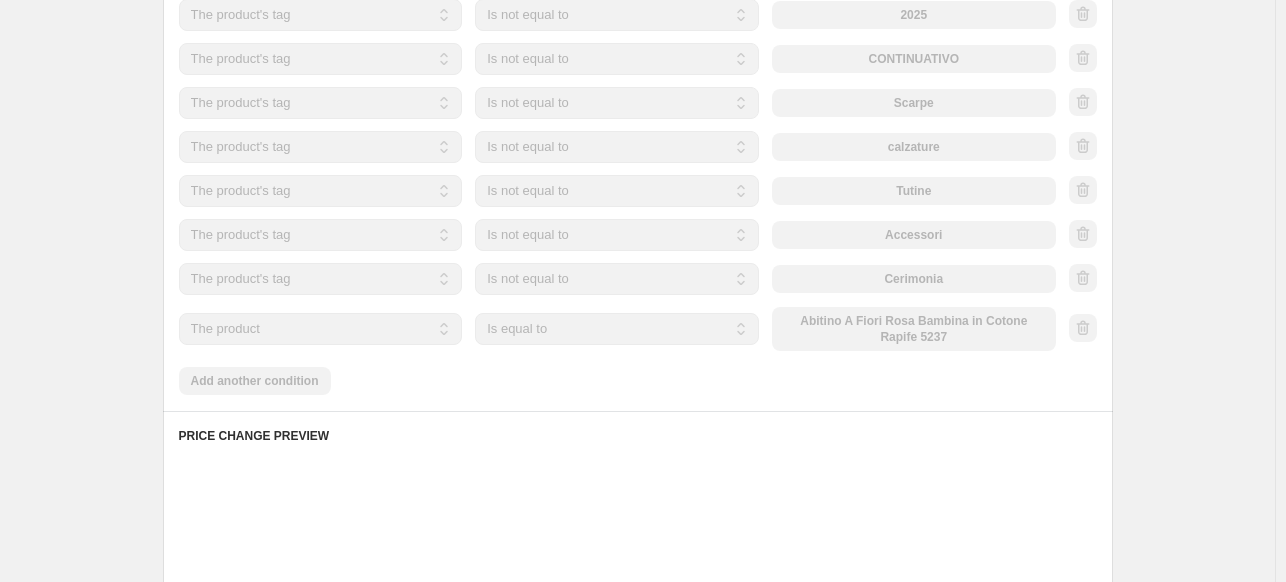 click on "The product The product's collection The product's tag The product's vendor The product's type The product's status The variant's title Inventory quantity" at bounding box center [321, 329] 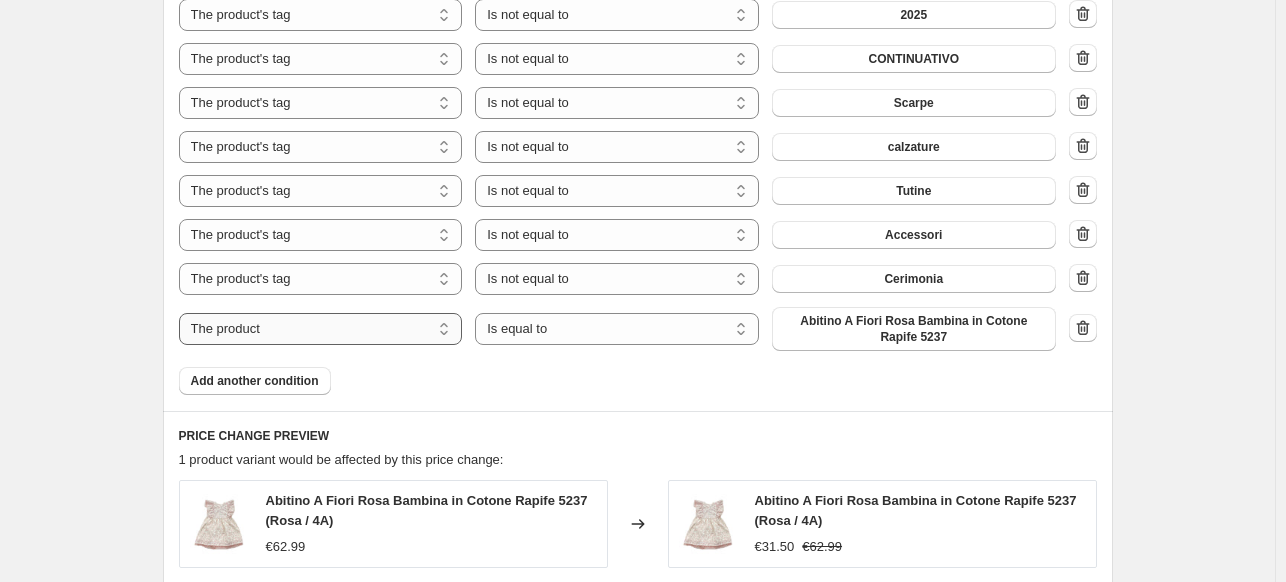 click on "The product The product's collection The product's tag The product's vendor The product's type The product's status The variant's title Inventory quantity" at bounding box center (321, 329) 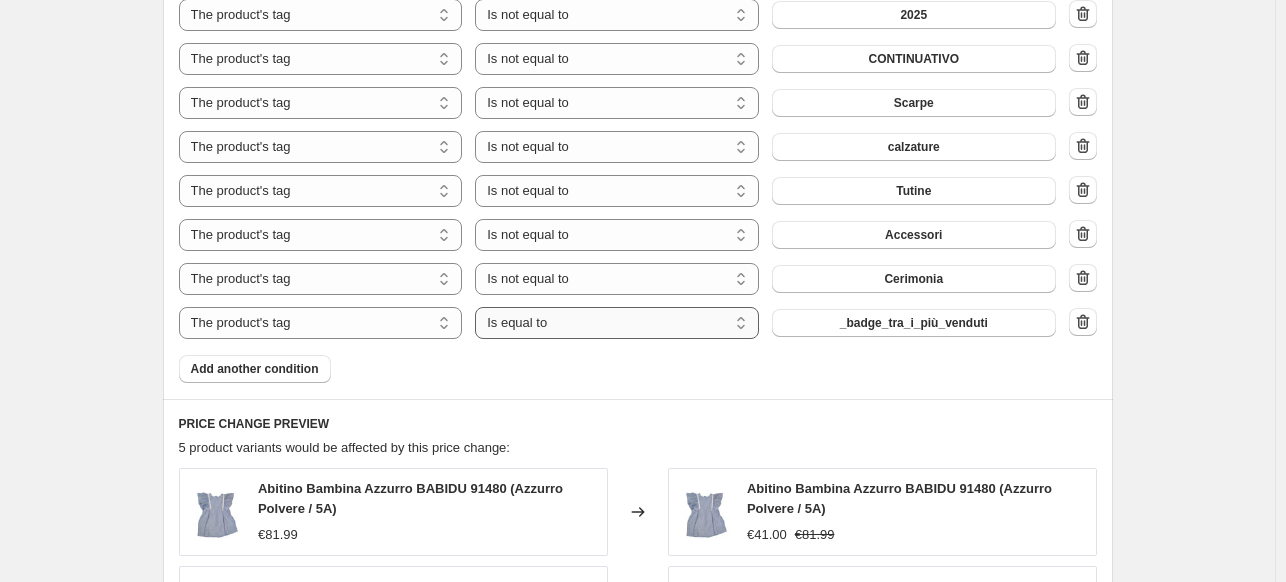 click on "Is equal to Is not equal to" at bounding box center [617, 323] 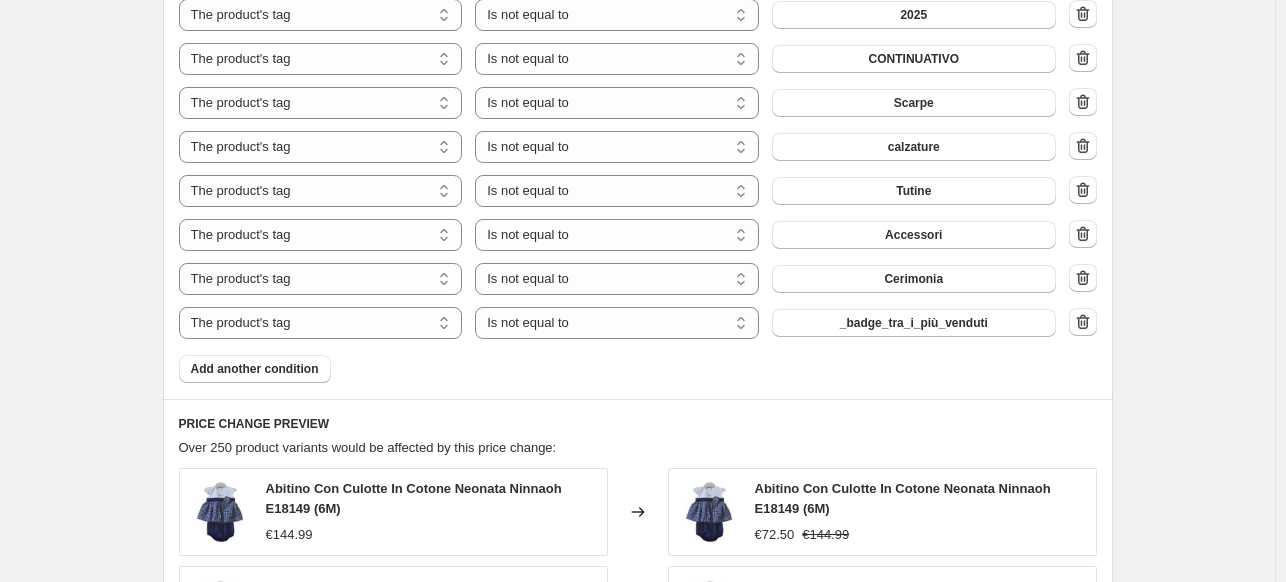 click on "_badge_tra_i_più_venduti" at bounding box center (914, 323) 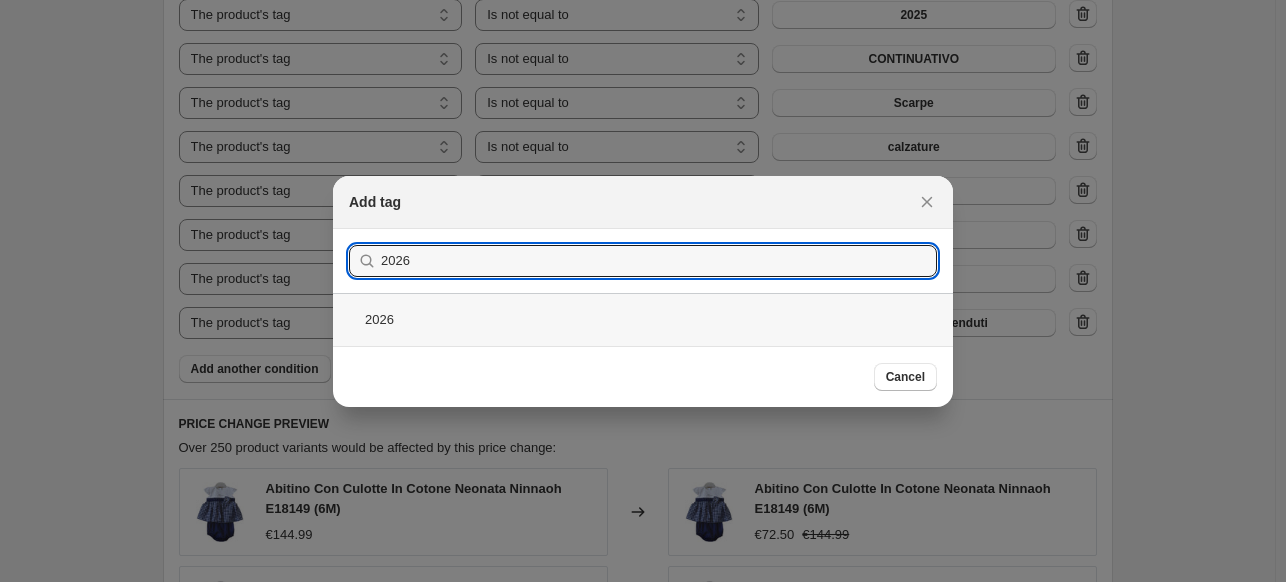 type on "2026" 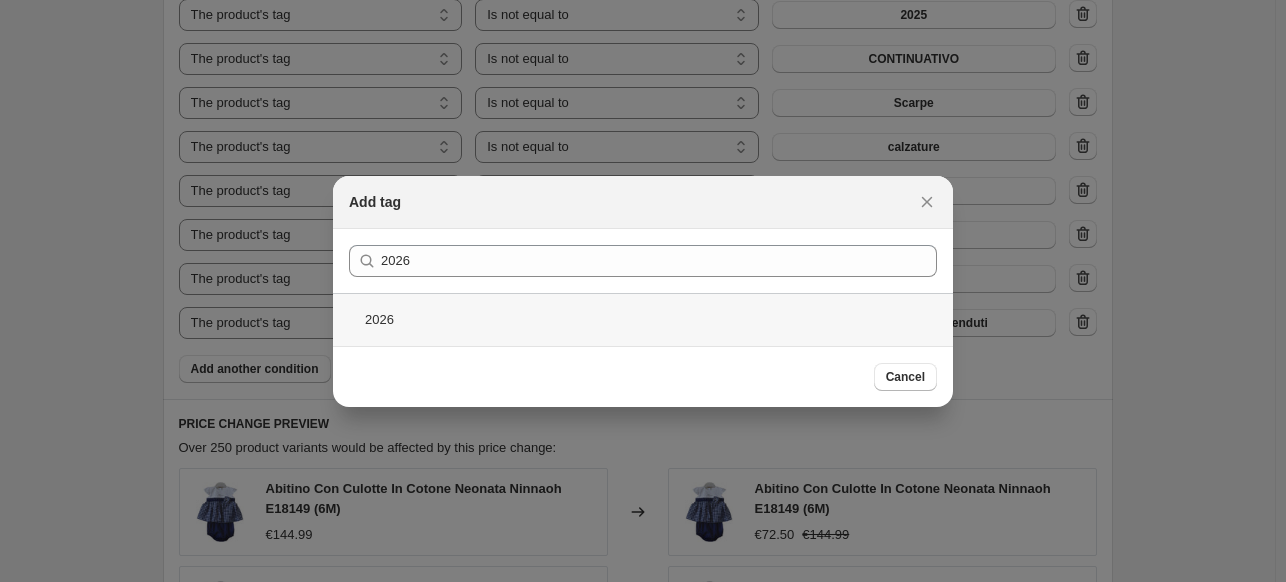 click on "2026" at bounding box center [643, 319] 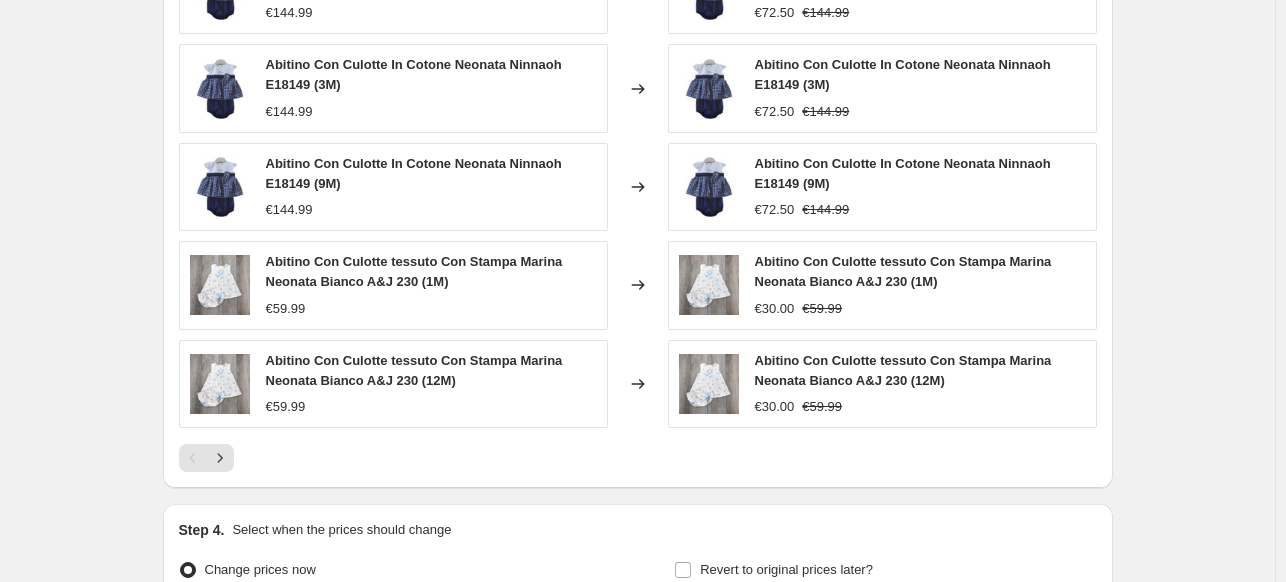 scroll, scrollTop: 2136, scrollLeft: 0, axis: vertical 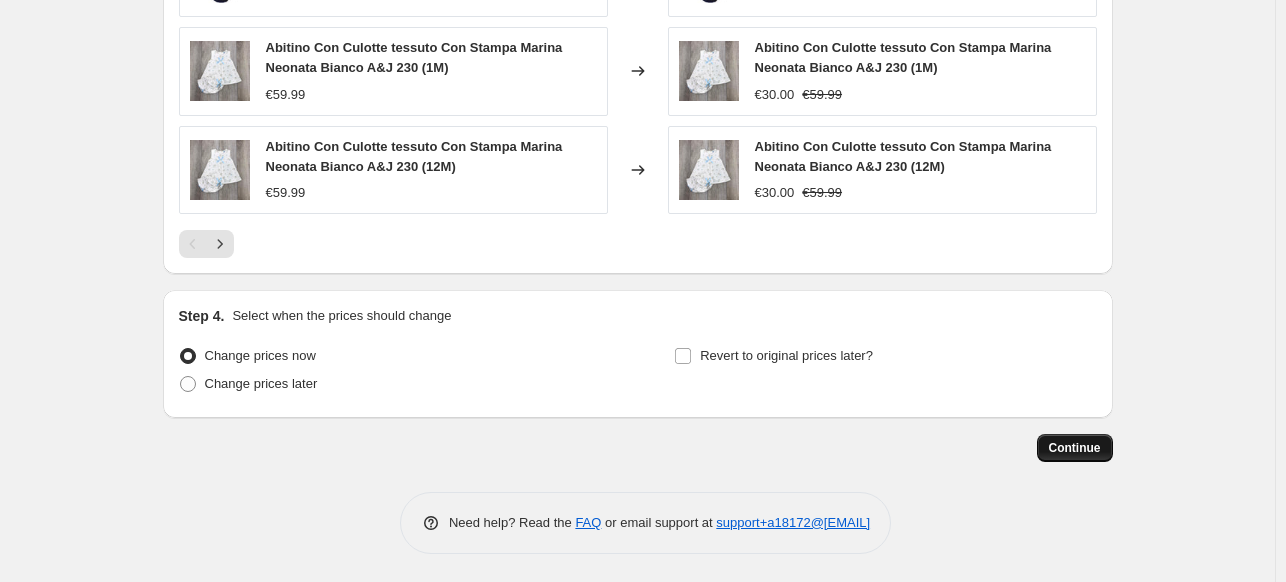 click on "Continue" at bounding box center (1075, 448) 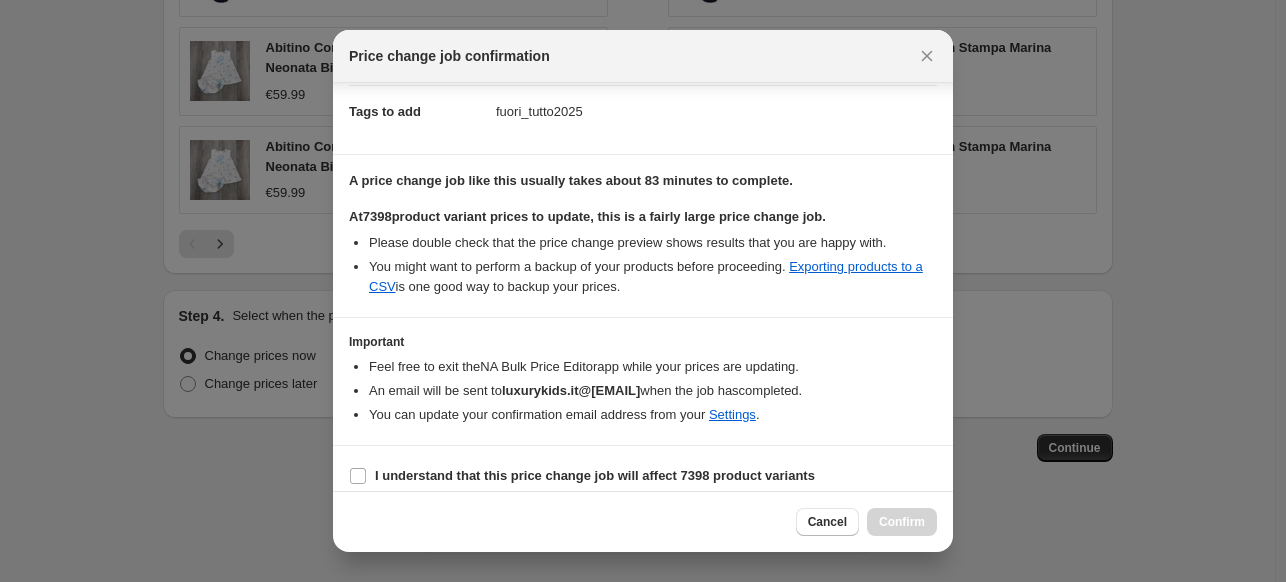 scroll, scrollTop: 297, scrollLeft: 0, axis: vertical 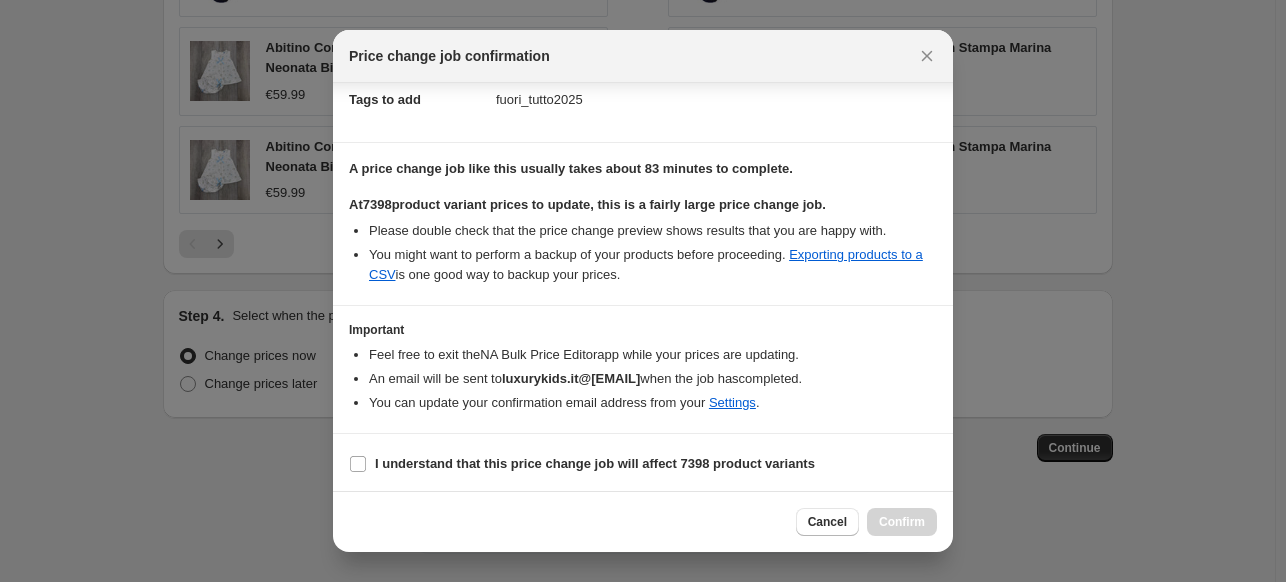 click on "I understand that this price change job will affect 7398 product variants" at bounding box center [643, 464] 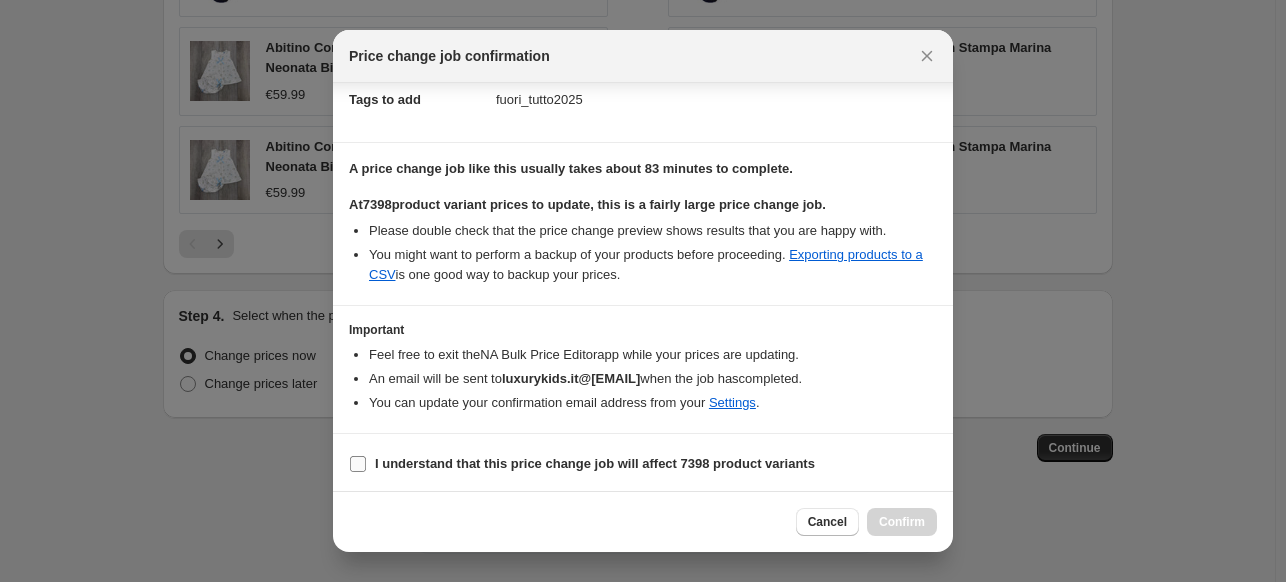 click on "I understand that this price change job will affect 7398 product variants" at bounding box center [582, 464] 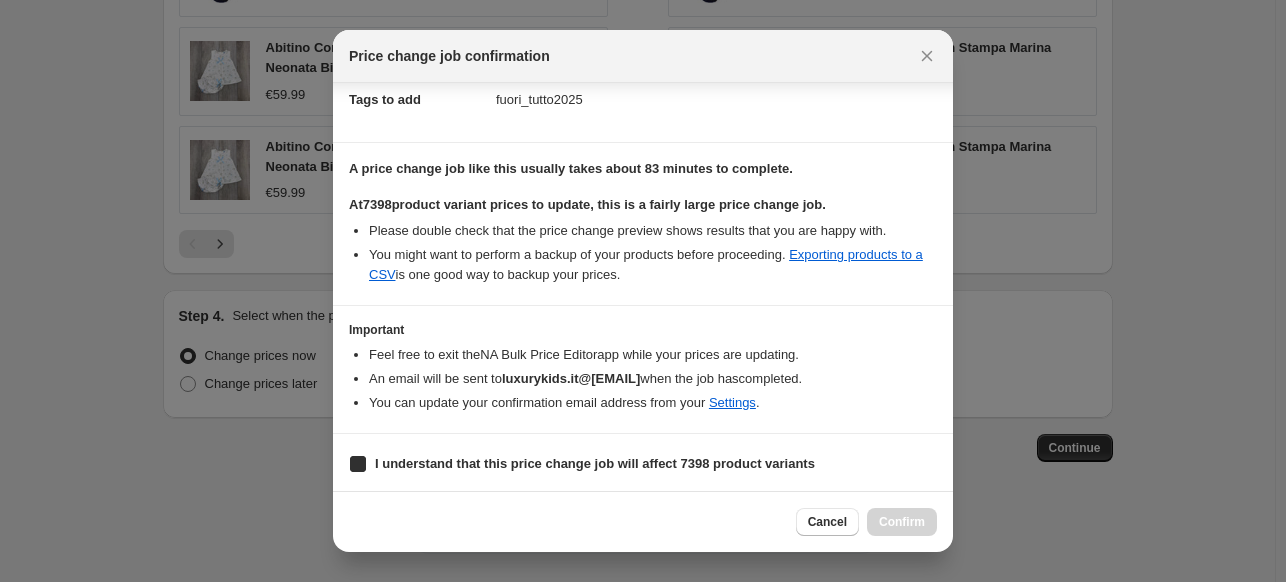 checkbox on "true" 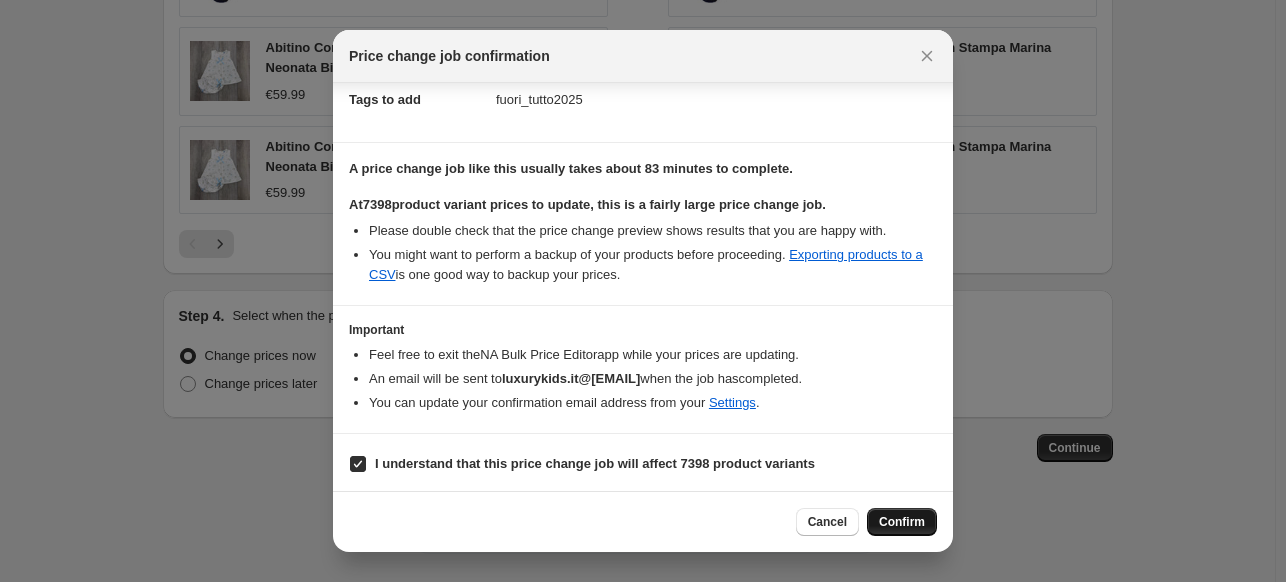 click on "Confirm" at bounding box center [902, 522] 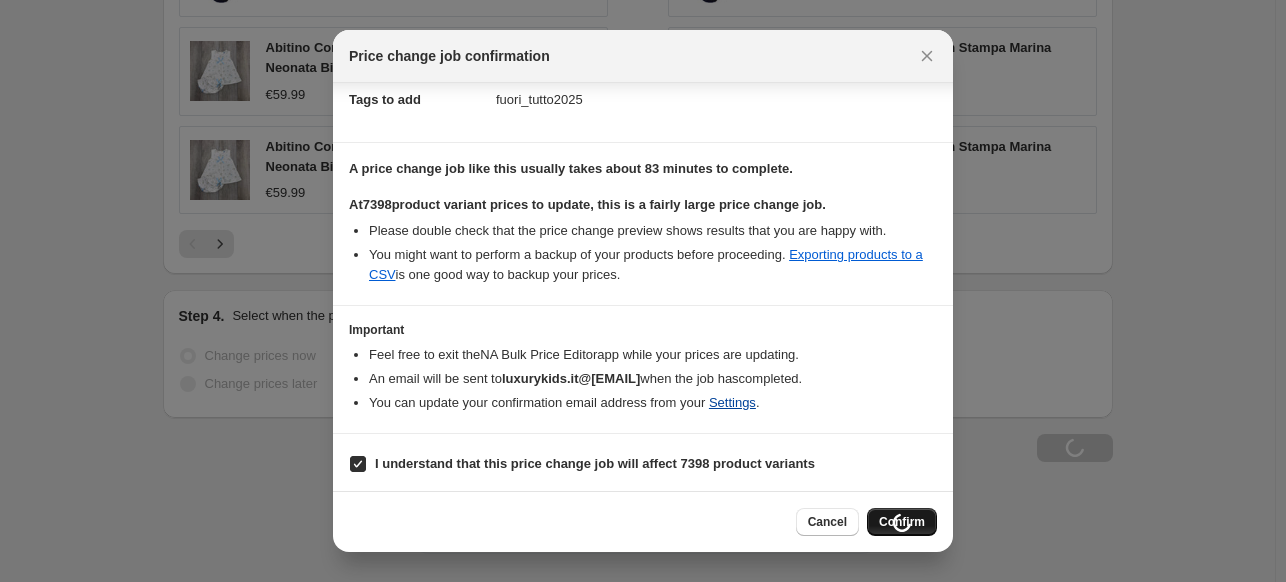 scroll, scrollTop: 2204, scrollLeft: 0, axis: vertical 